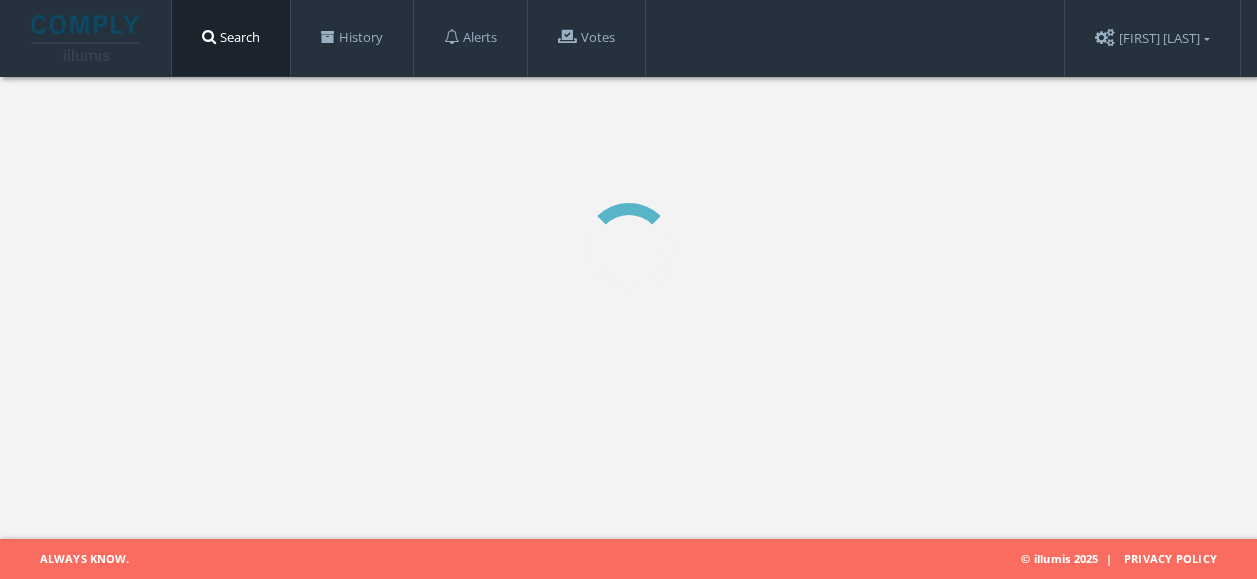 scroll, scrollTop: 0, scrollLeft: 0, axis: both 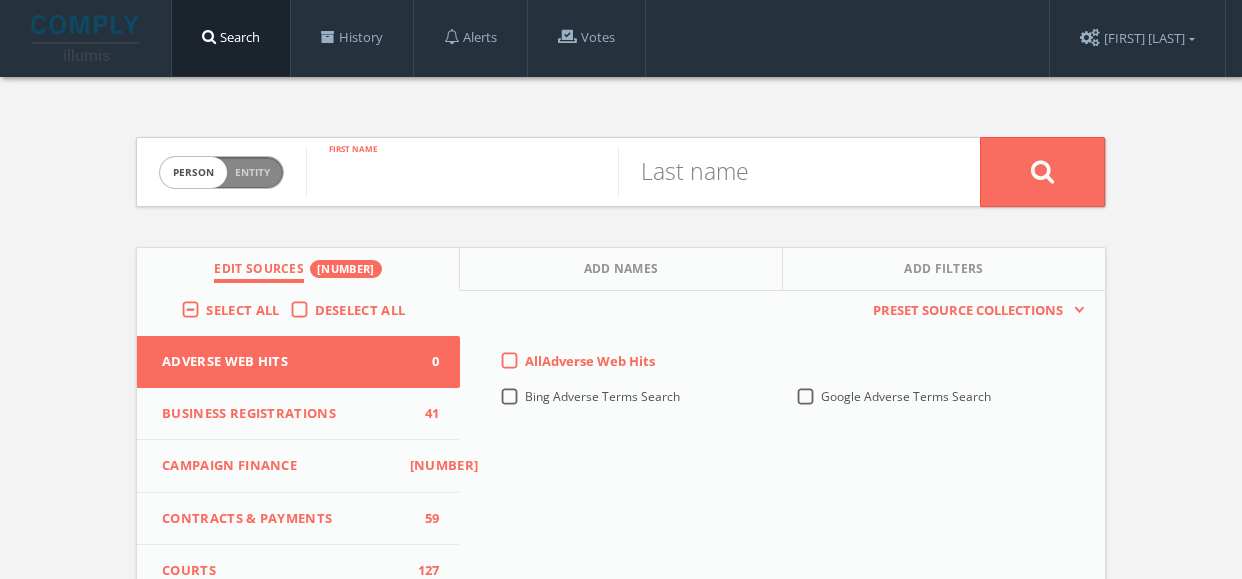 click at bounding box center [462, 172] 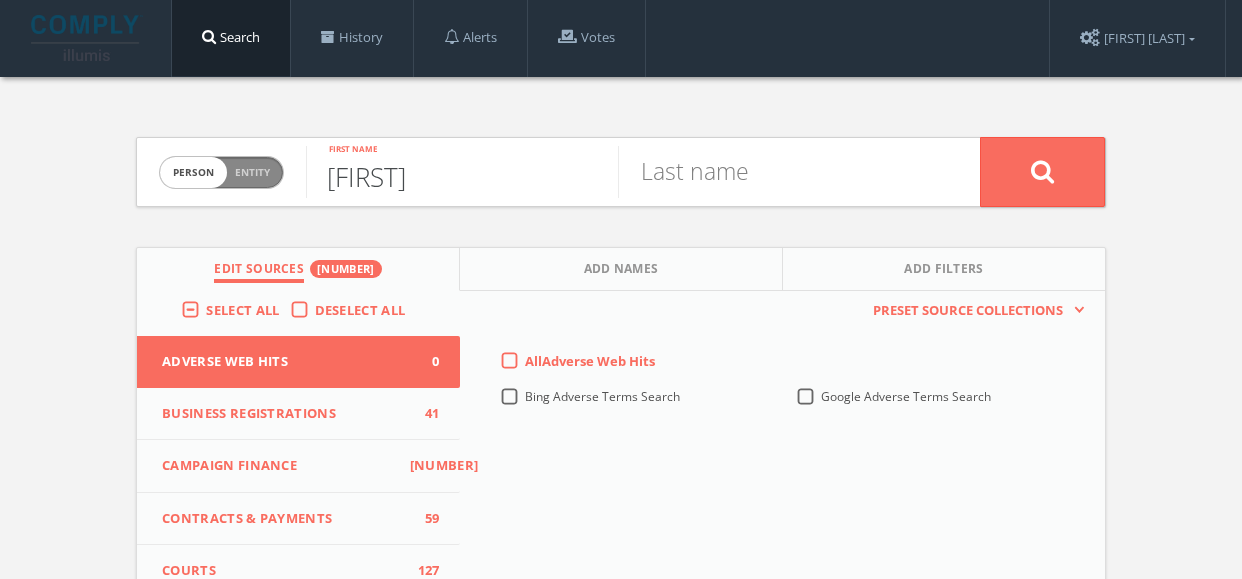 type on "[FIRST]" 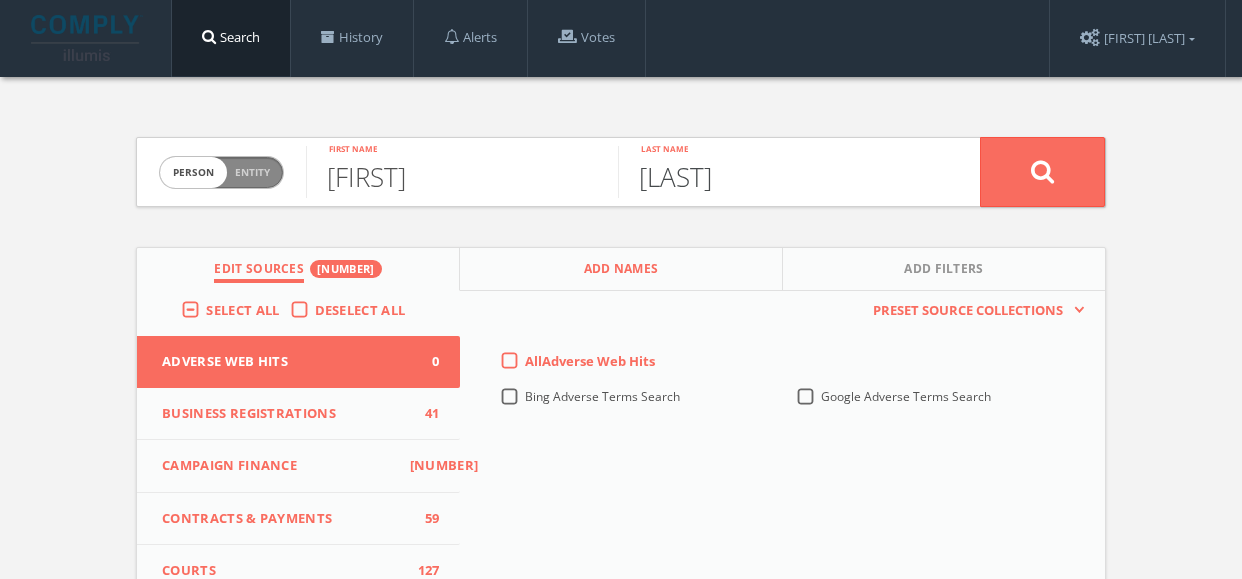 type on "[LAST]" 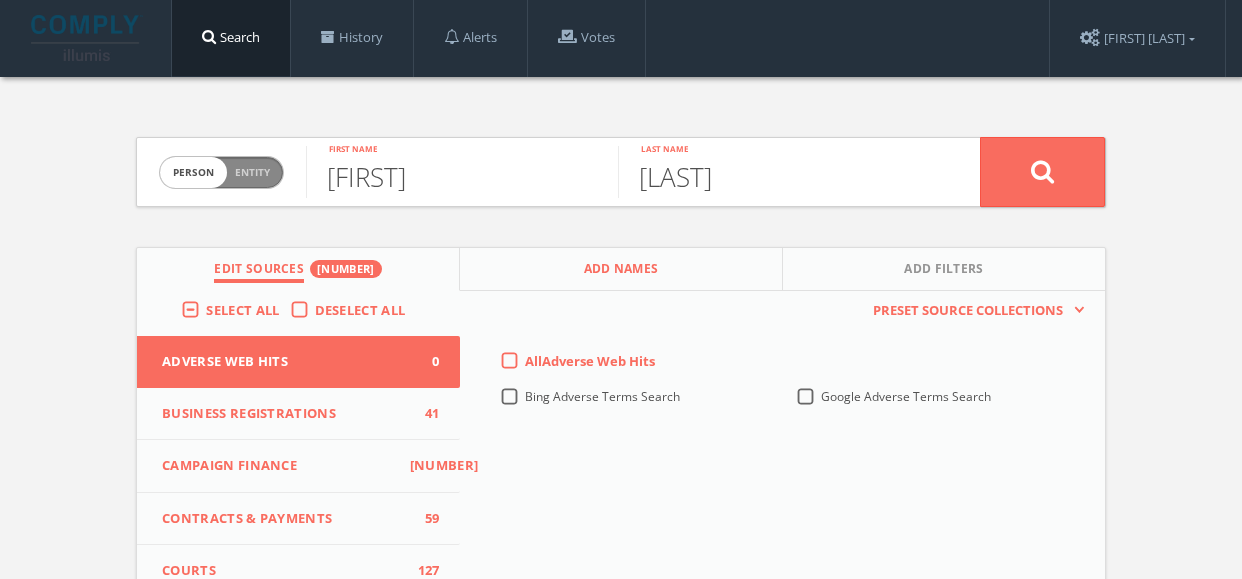 click on "Add Names" at bounding box center (621, 271) 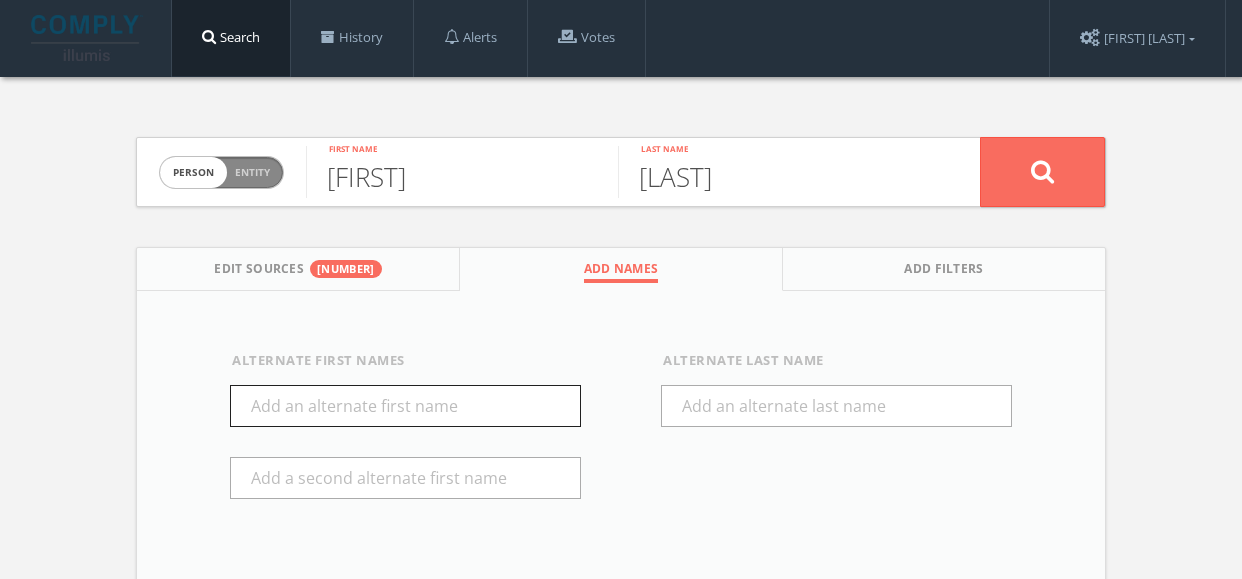 click at bounding box center (405, 406) 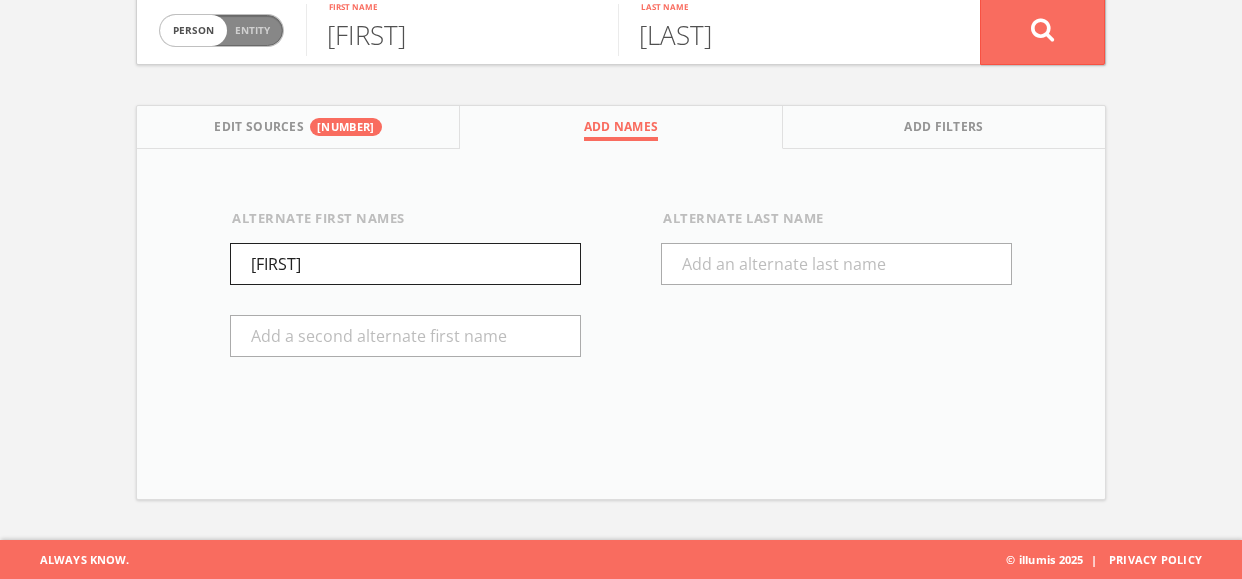 scroll, scrollTop: 42, scrollLeft: 0, axis: vertical 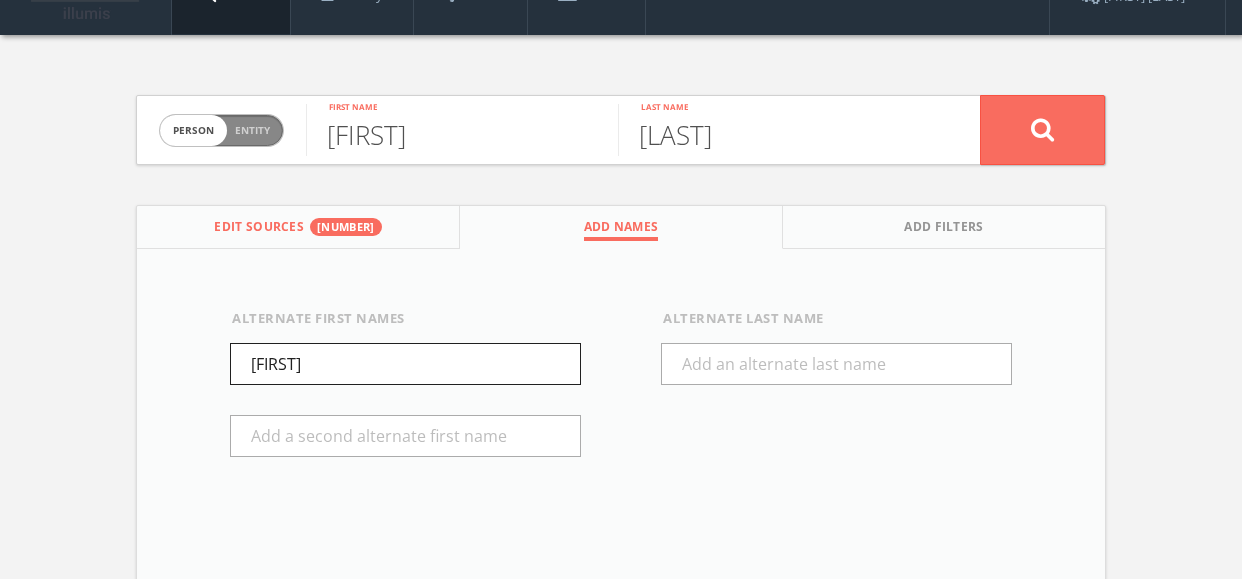 type on "[FIRST]" 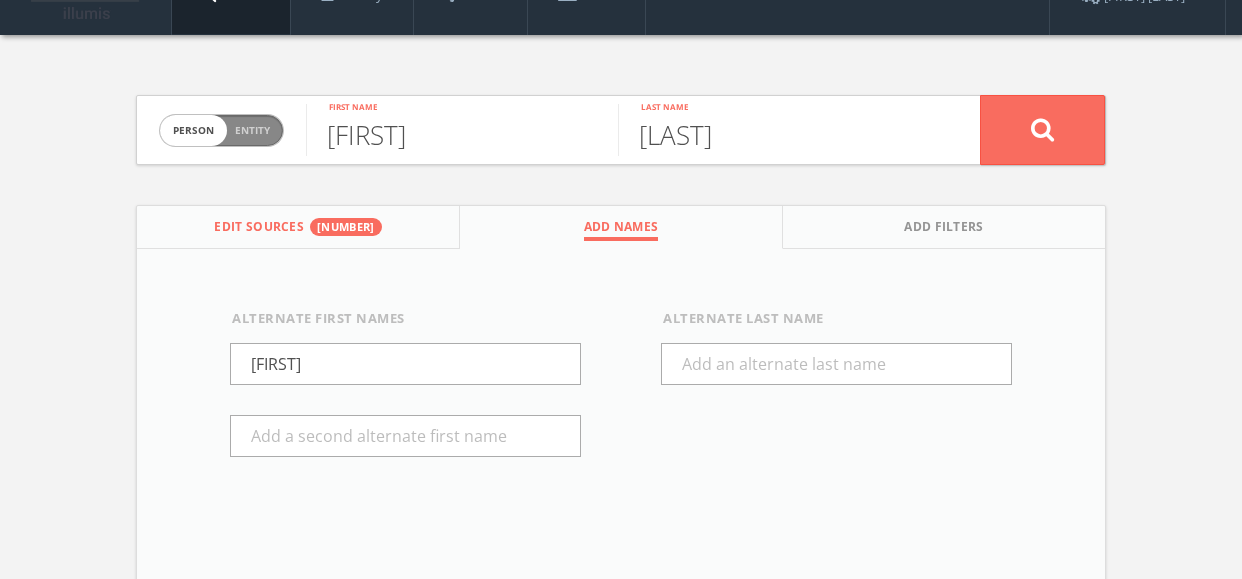 click on "Edit Sources" at bounding box center [259, 229] 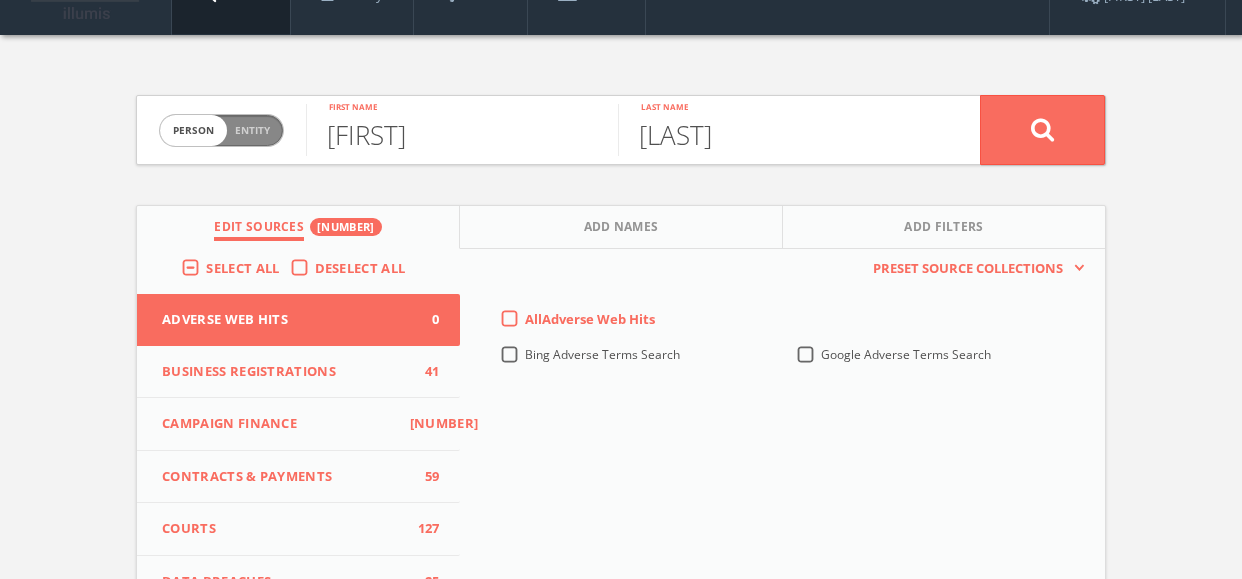 click on "Deselect All" at bounding box center [365, 269] 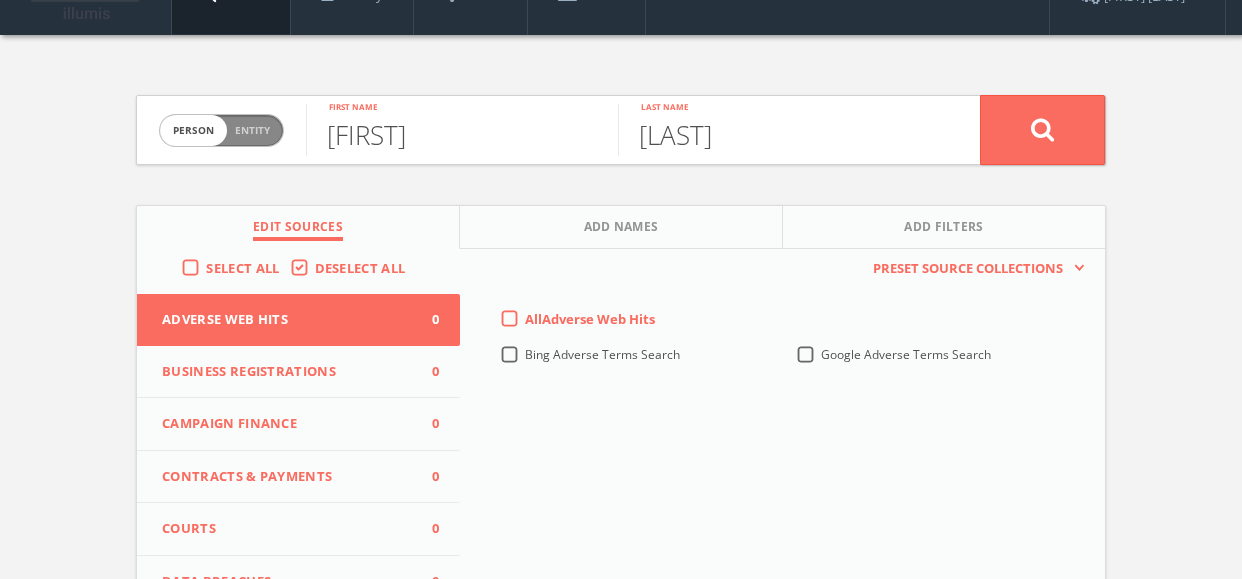 click on "Select All" at bounding box center (235, 268) 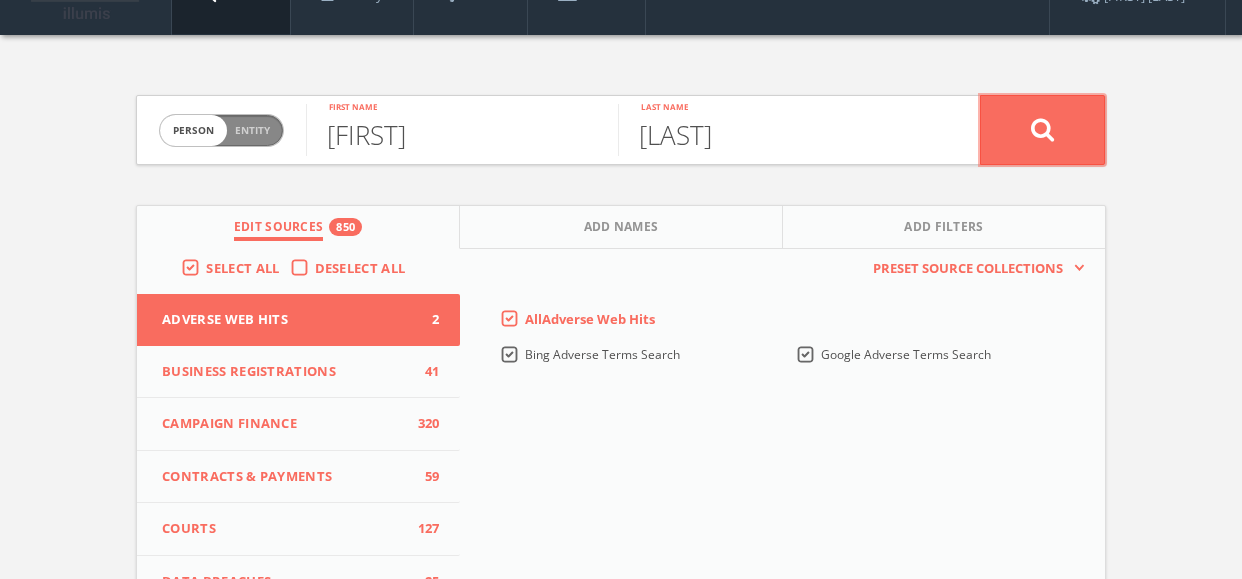 click at bounding box center (1043, 129) 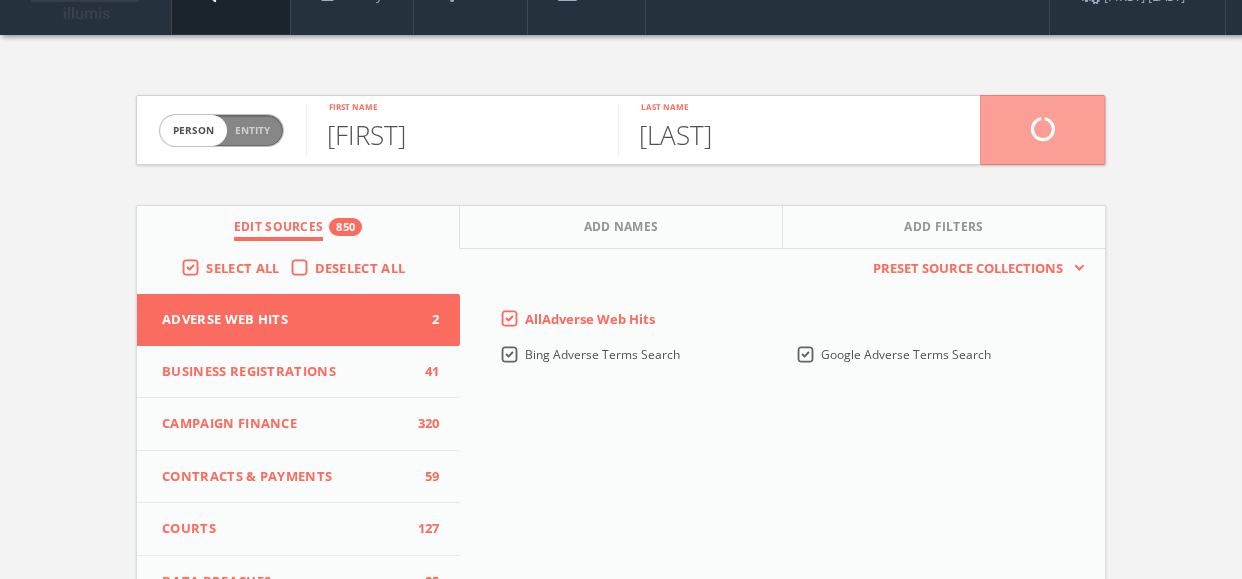scroll, scrollTop: 0, scrollLeft: 0, axis: both 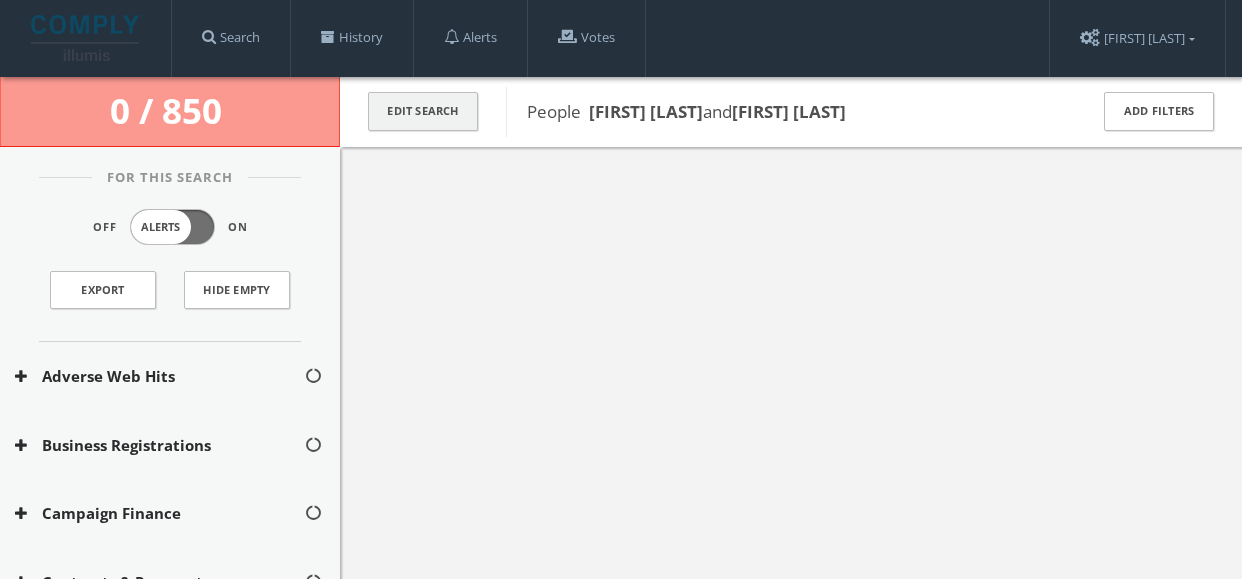 click on "Edit Search" at bounding box center [423, 111] 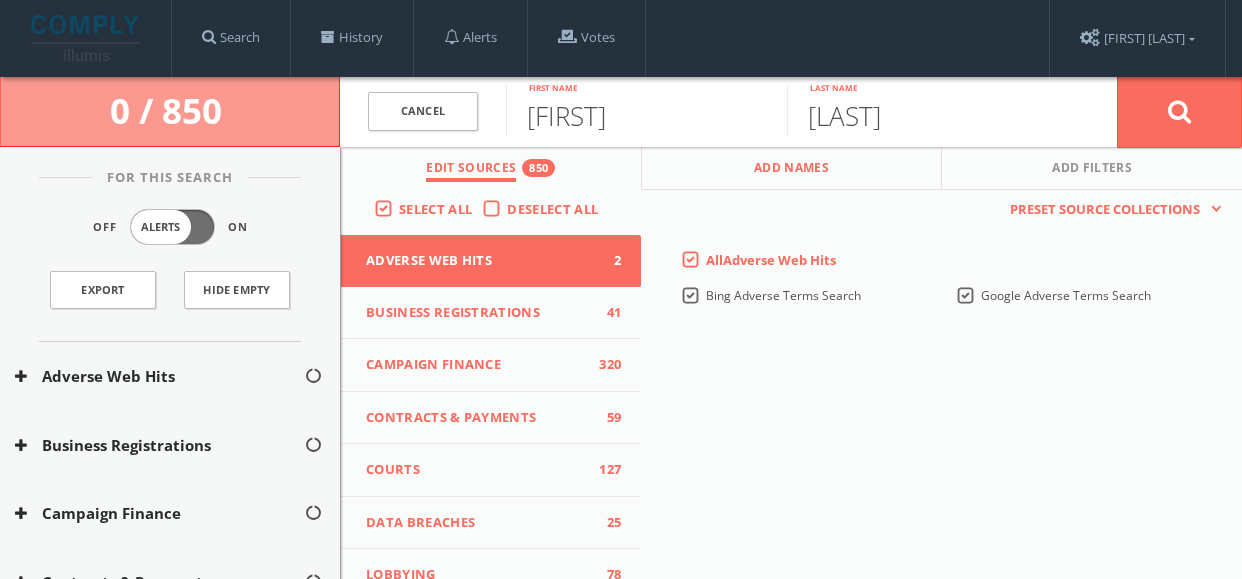 click on "Add Names" at bounding box center (791, 170) 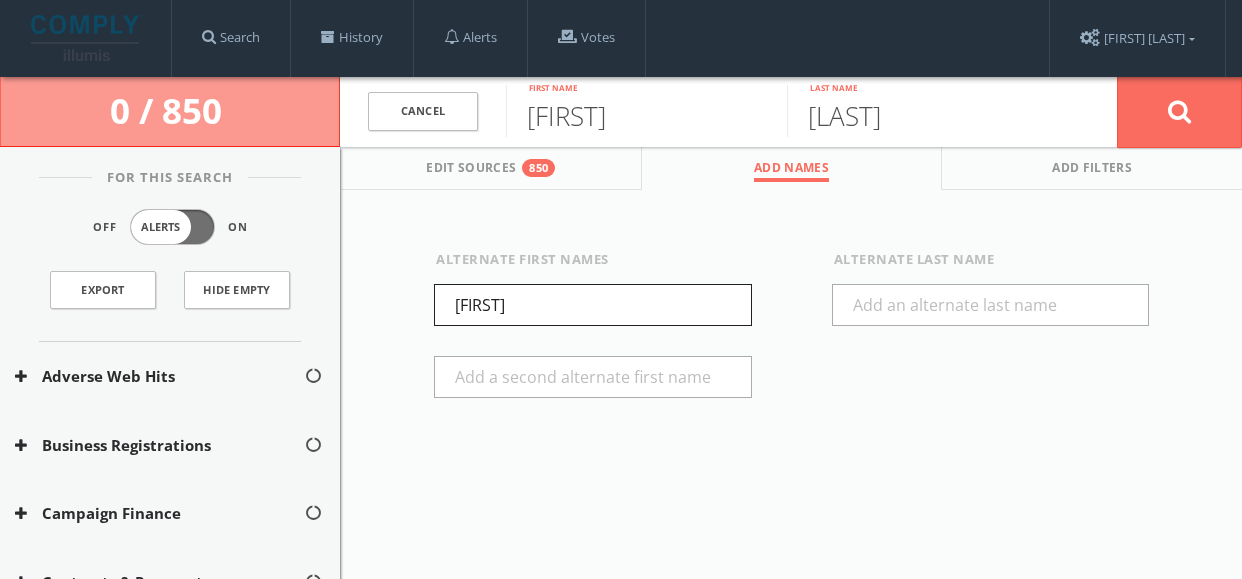 click on "[FIRST]" at bounding box center (593, 305) 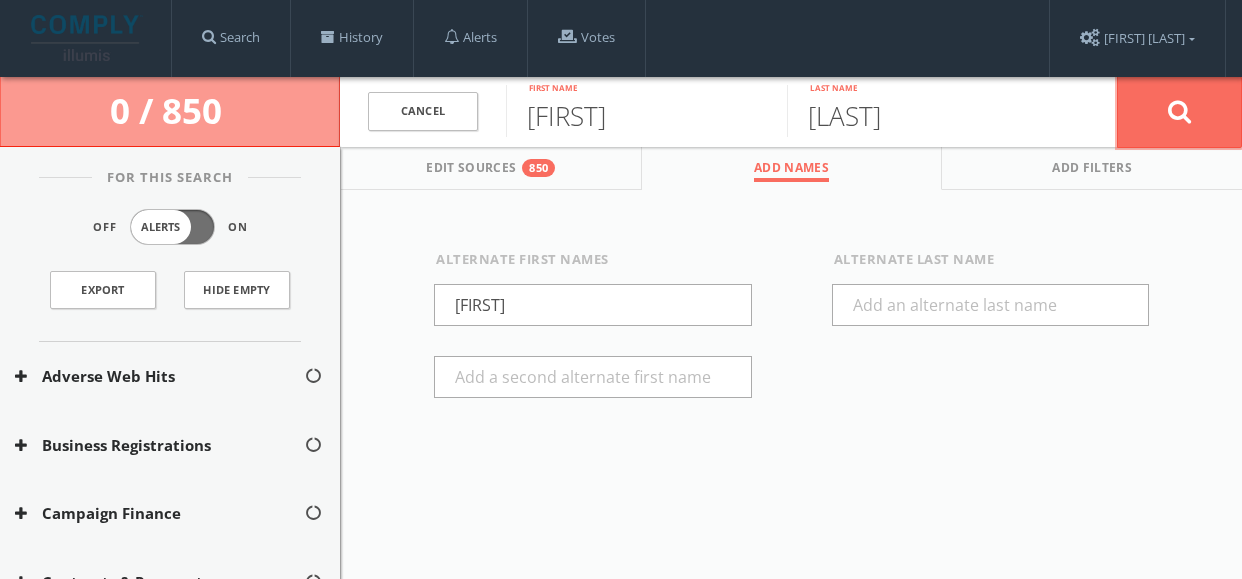 click at bounding box center [1179, 112] 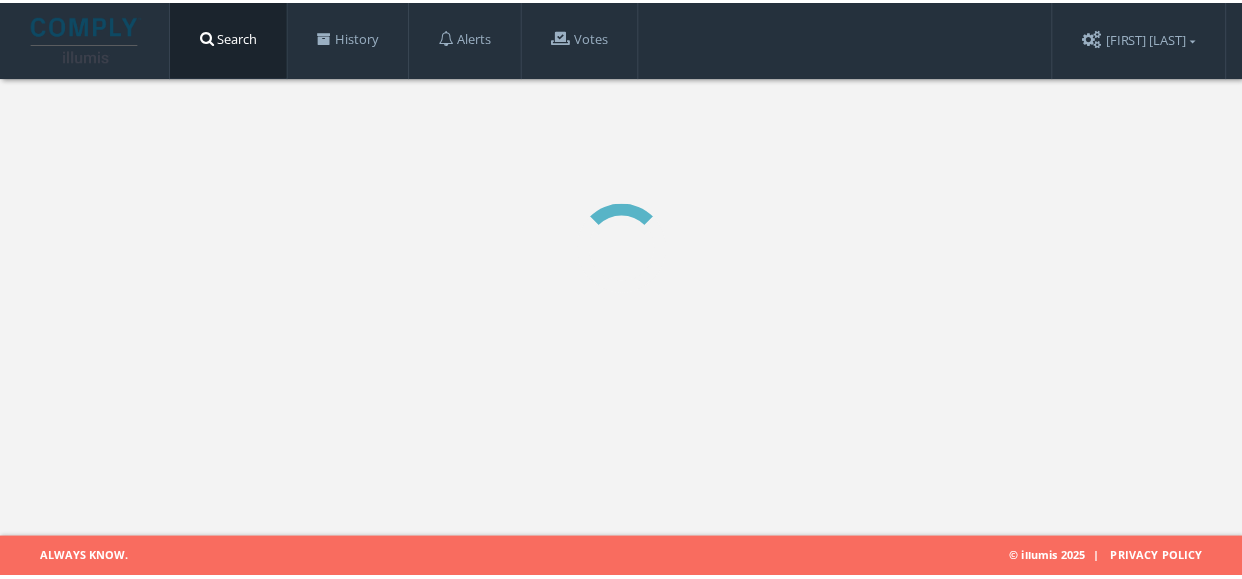 scroll, scrollTop: 0, scrollLeft: 0, axis: both 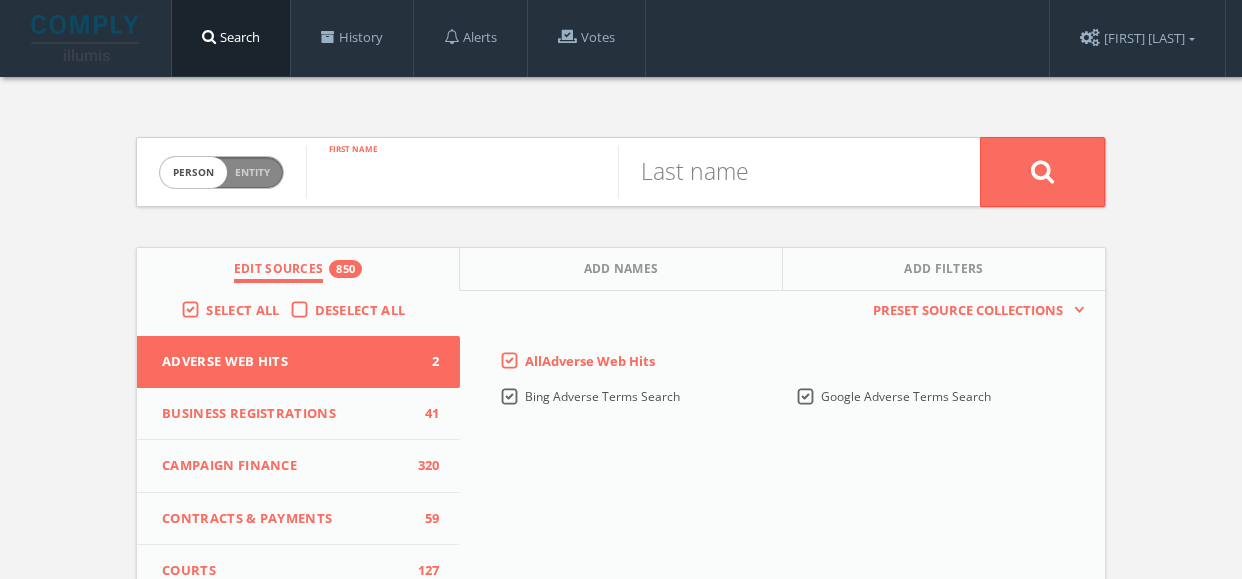 click at bounding box center [462, 172] 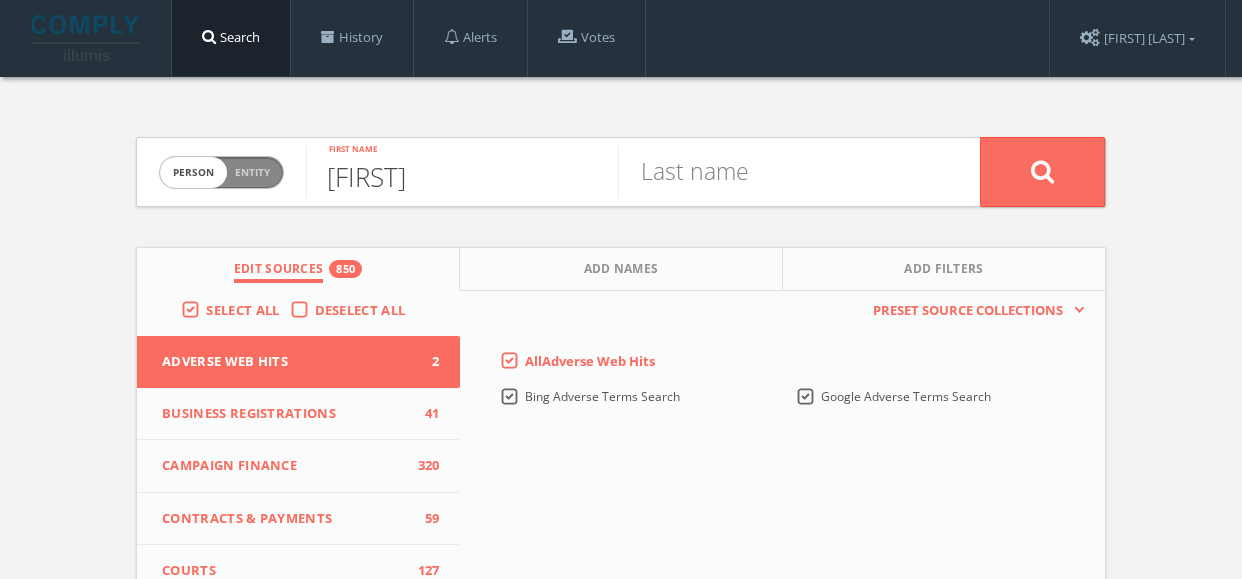 type on "Bonnie" 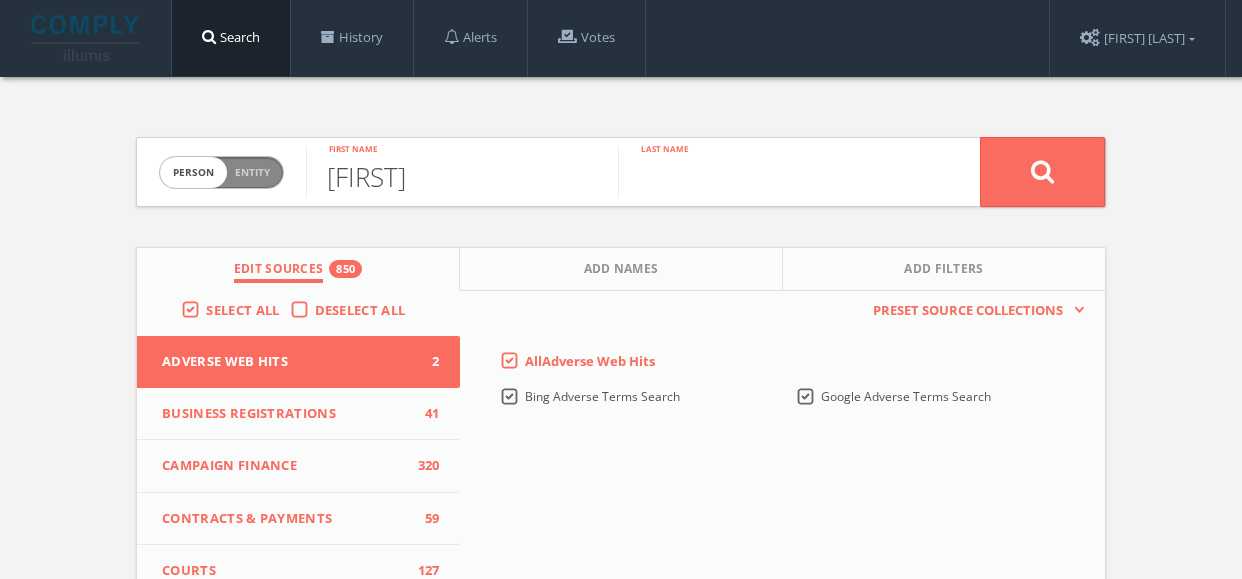 paste on "Lautenberg" 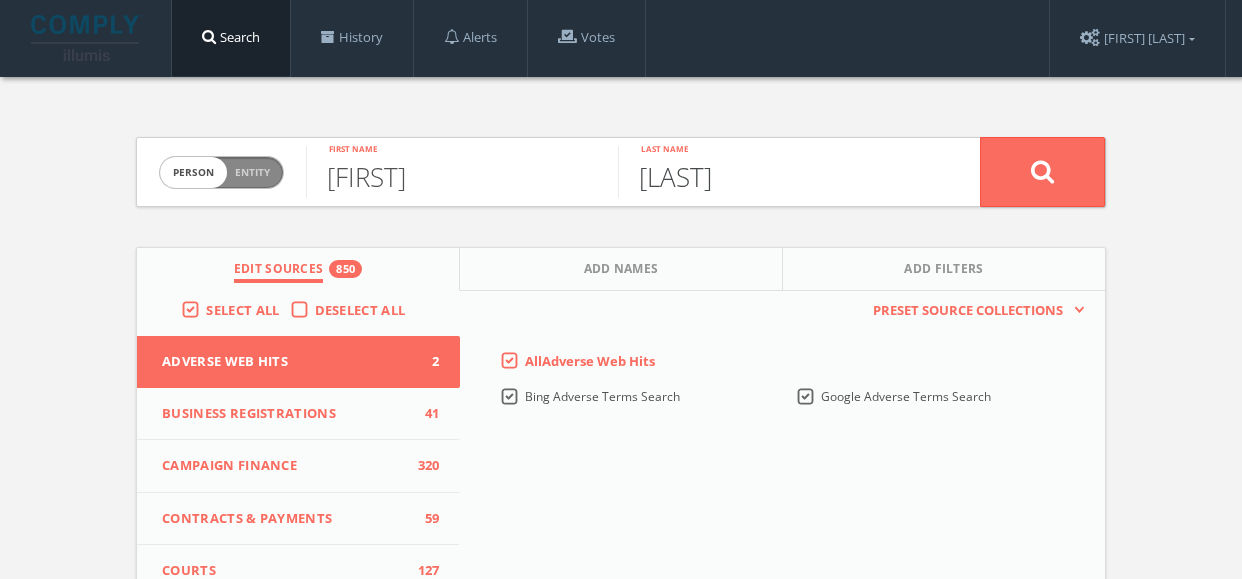type on "Lautenberg" 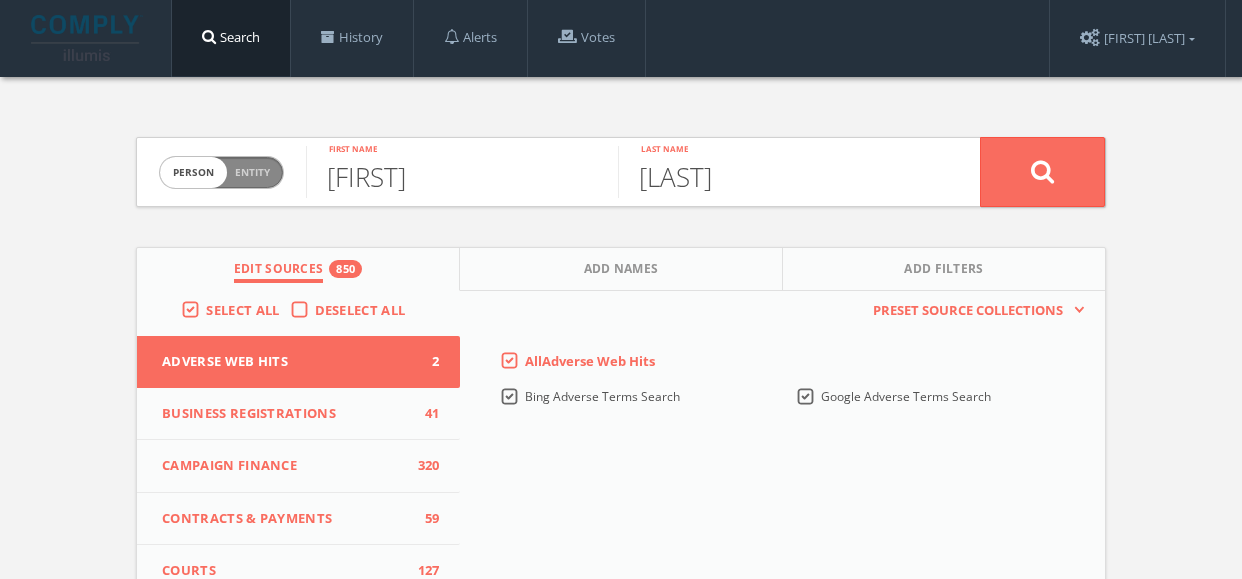 click on "Deselect All" at bounding box center [365, 311] 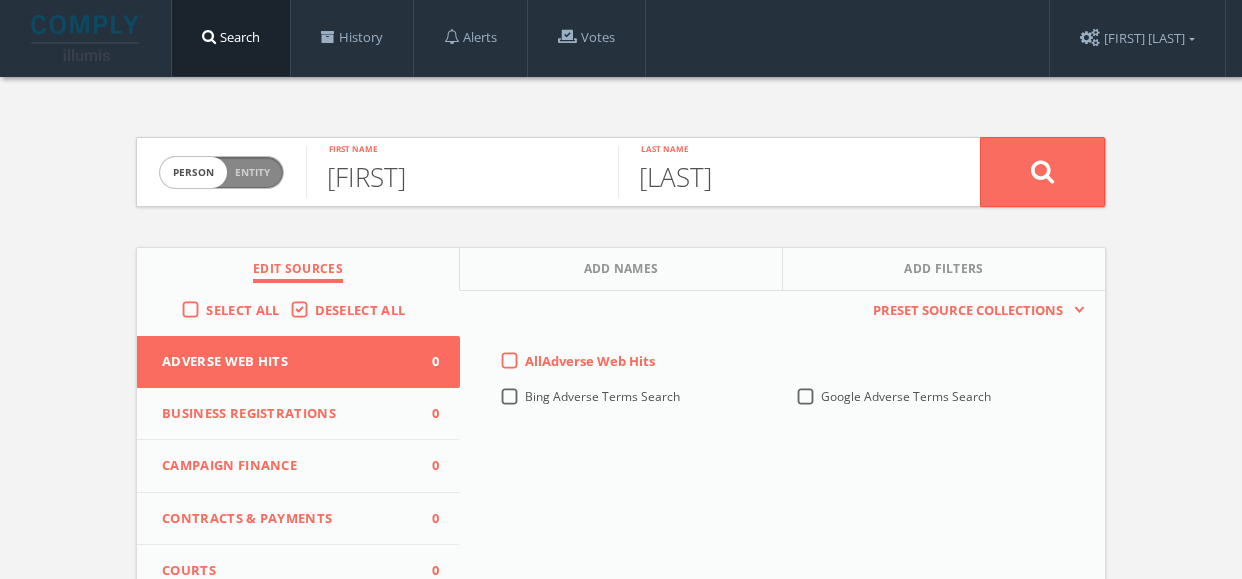 click on "Select All" at bounding box center (247, 311) 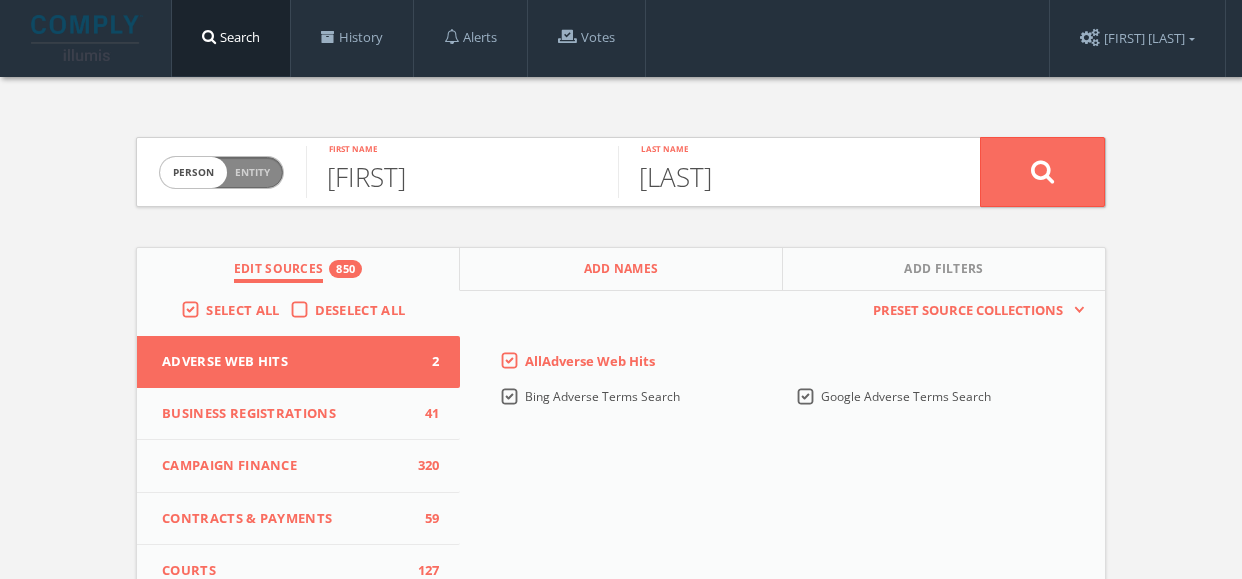 click on "Add Names" at bounding box center [621, 271] 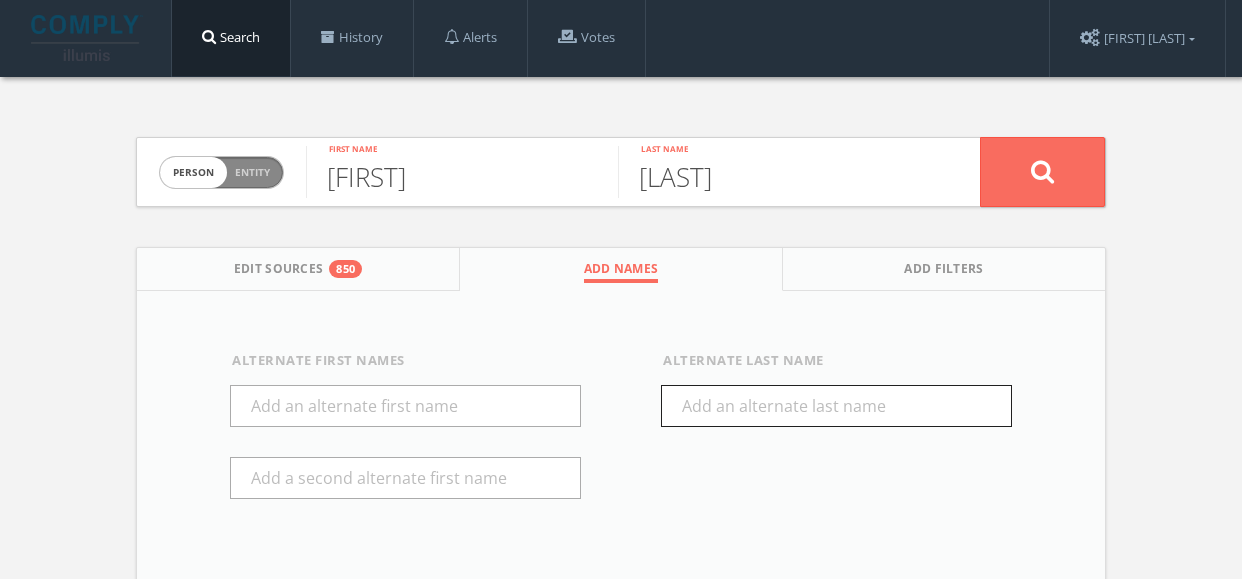 click at bounding box center (836, 406) 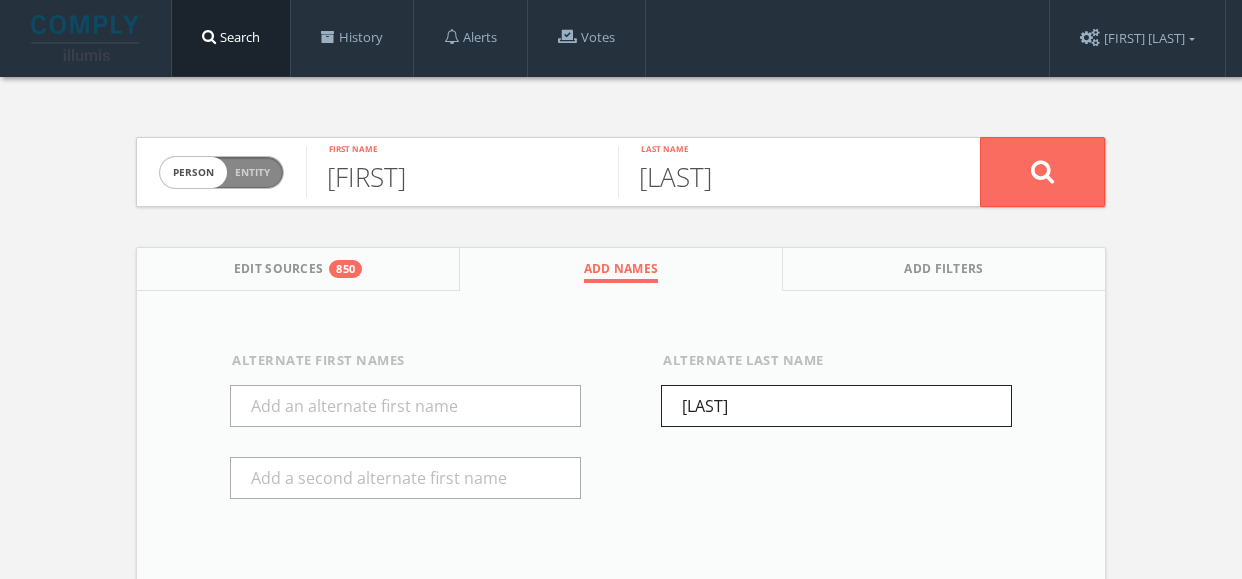 click on "Englebardt" at bounding box center (836, 406) 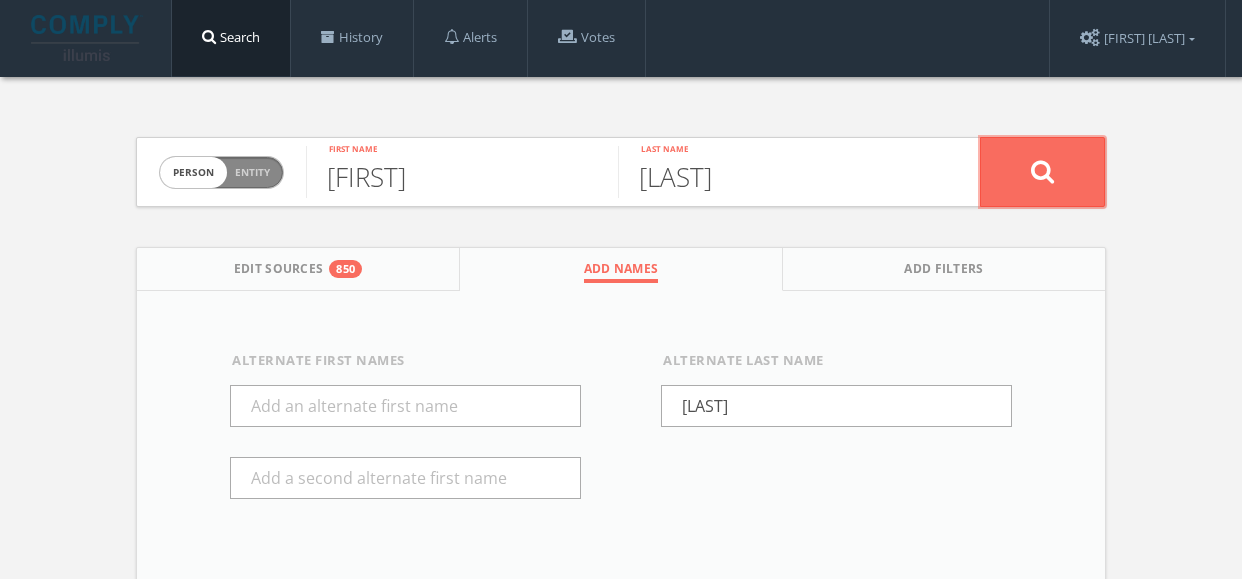 click at bounding box center (1043, 171) 